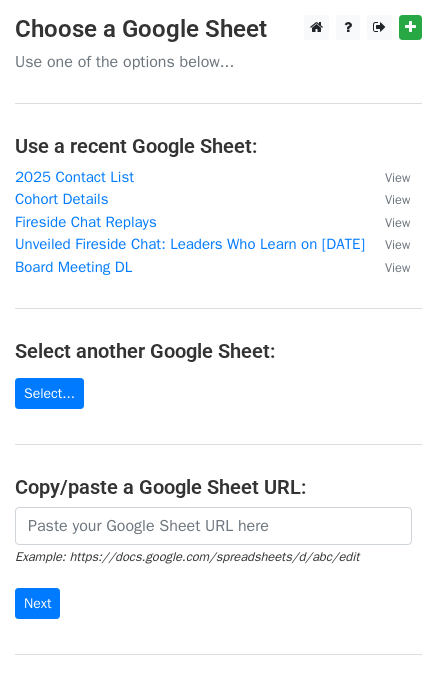 scroll, scrollTop: 0, scrollLeft: 0, axis: both 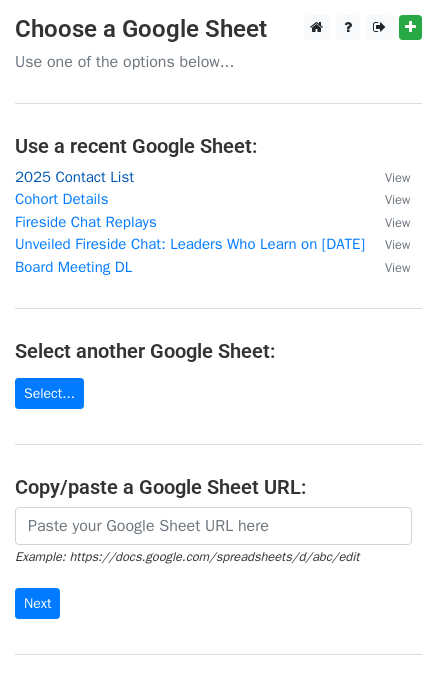 click on "2025 Contact List" at bounding box center [74, 177] 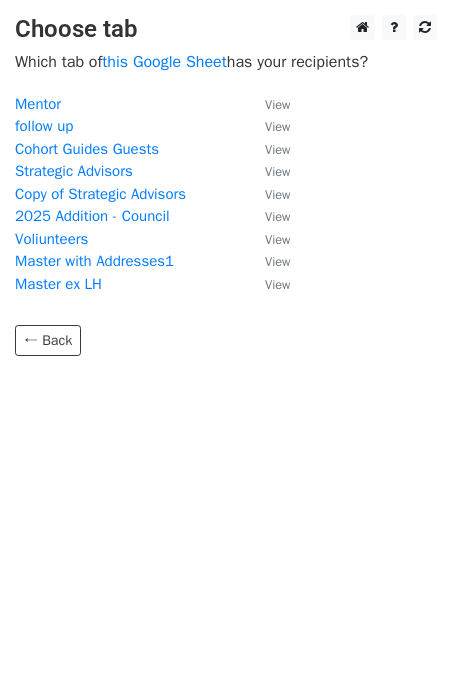 scroll, scrollTop: 0, scrollLeft: 0, axis: both 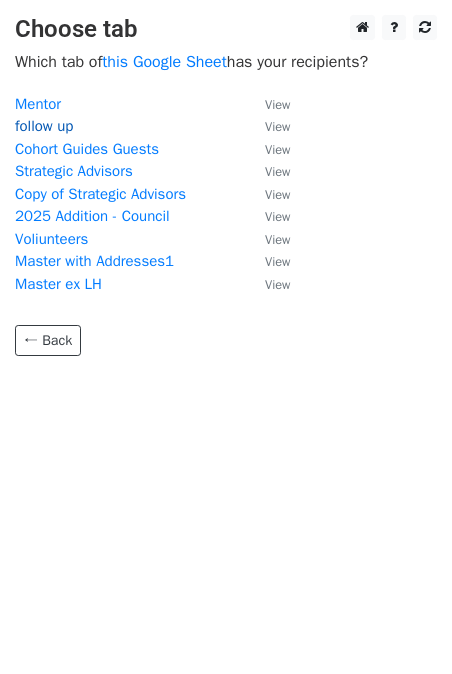 click on "follow up" at bounding box center [44, 126] 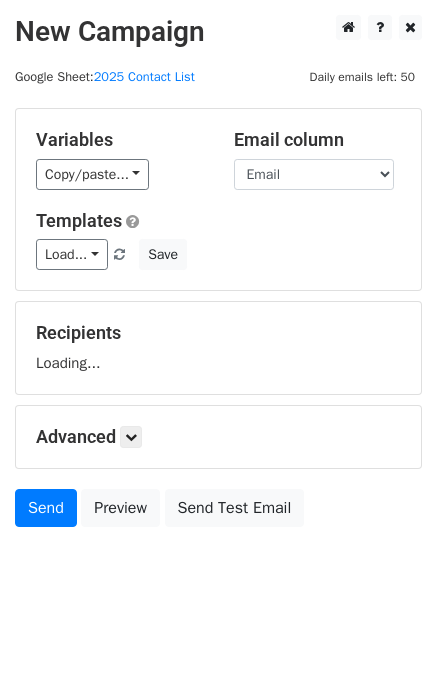 scroll, scrollTop: 0, scrollLeft: 0, axis: both 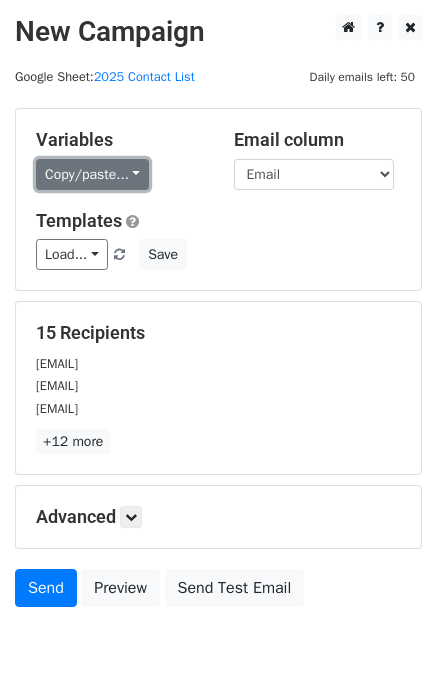 click on "Copy/paste..." at bounding box center [92, 174] 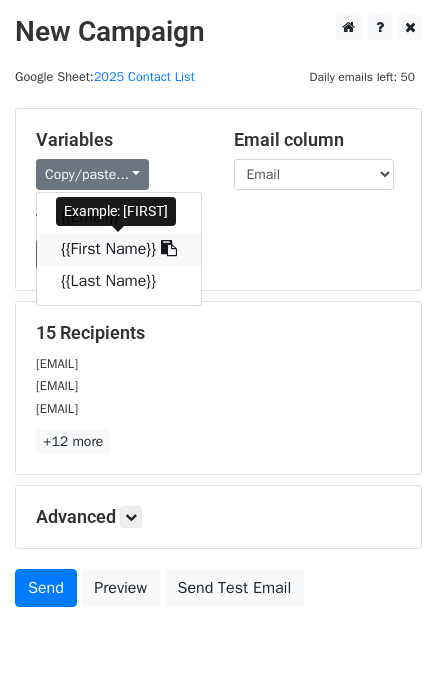 click on "{{First Name}}" at bounding box center (119, 249) 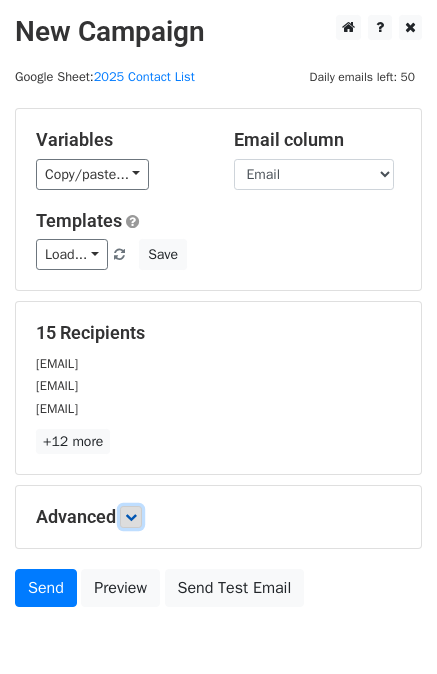 click at bounding box center (131, 517) 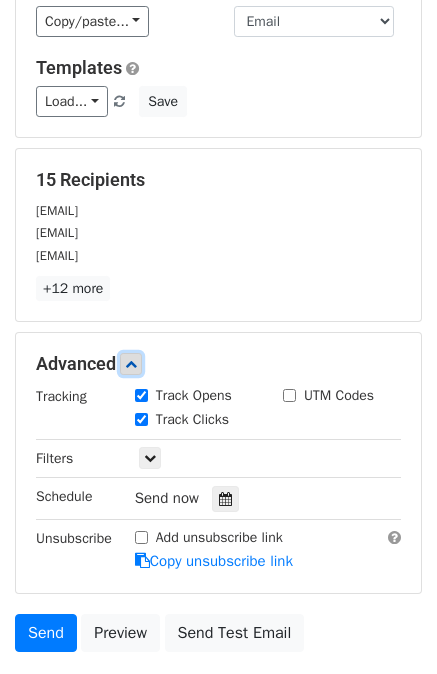 scroll, scrollTop: 189, scrollLeft: 0, axis: vertical 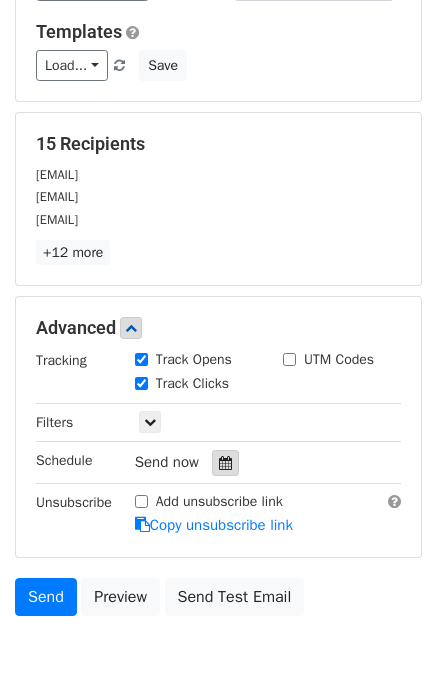 click at bounding box center (225, 463) 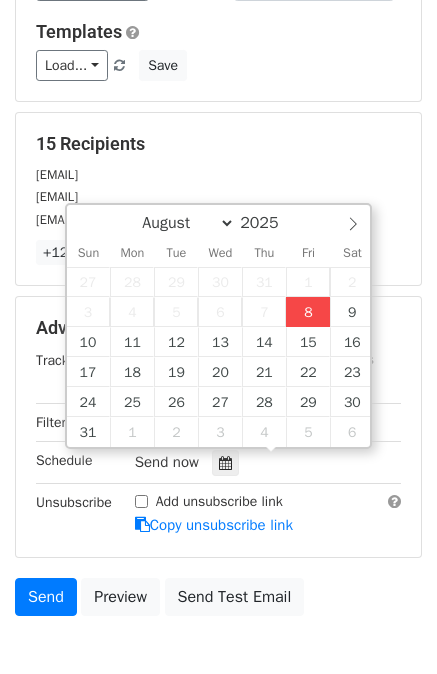 type on "2025-08-08 13:49" 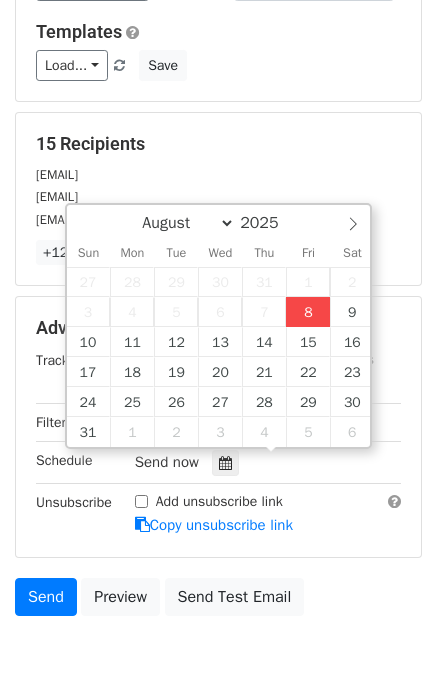 type on "01" 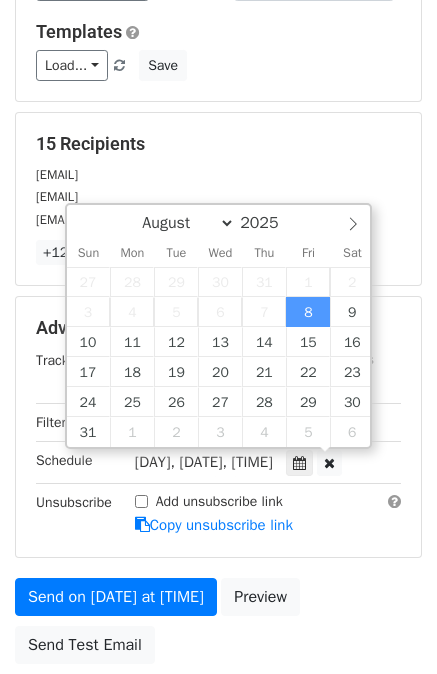 scroll, scrollTop: 1, scrollLeft: 0, axis: vertical 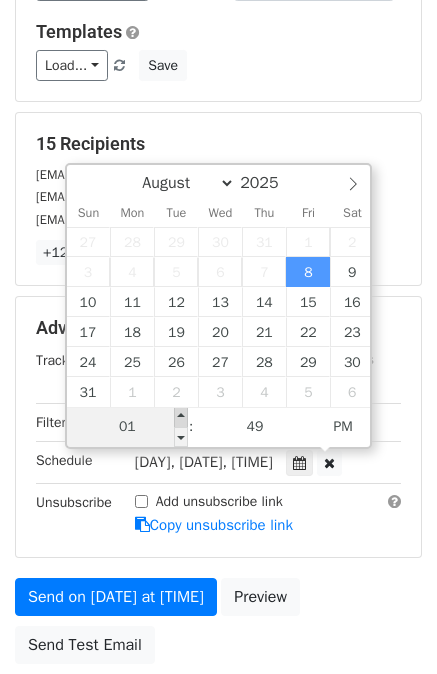 type on "2025-08-08 14:49" 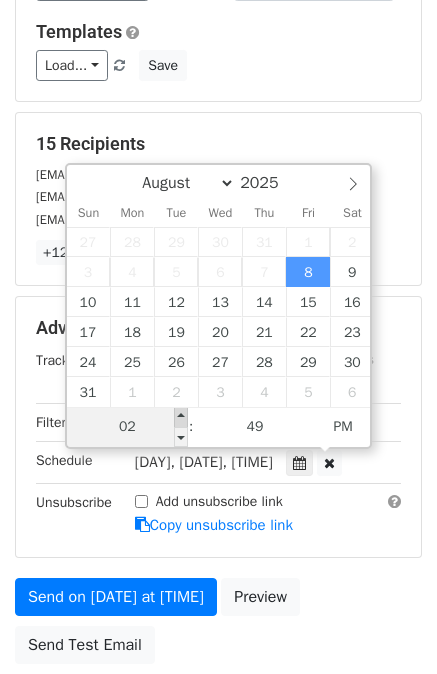 click at bounding box center (181, 417) 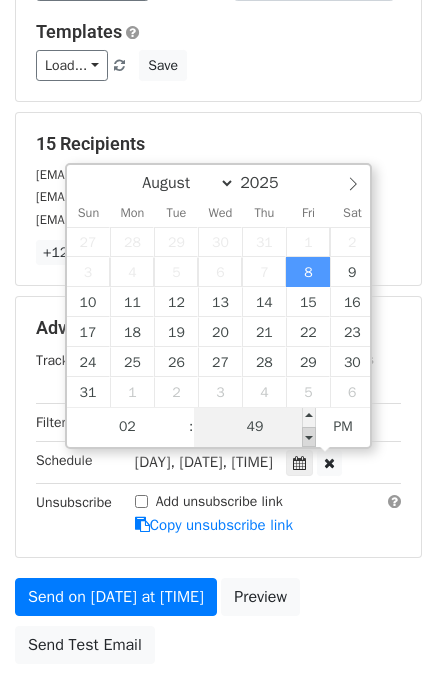 type on "2025-08-08 14:44" 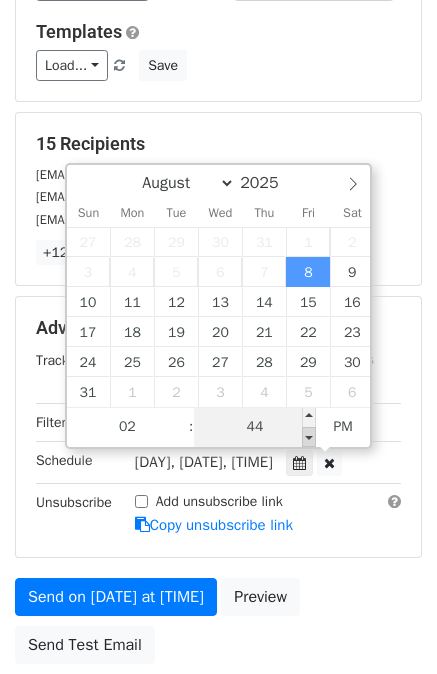 click at bounding box center (309, 437) 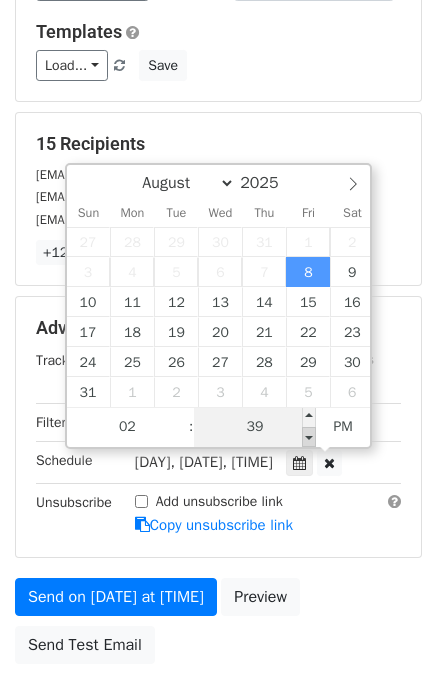 click at bounding box center [309, 437] 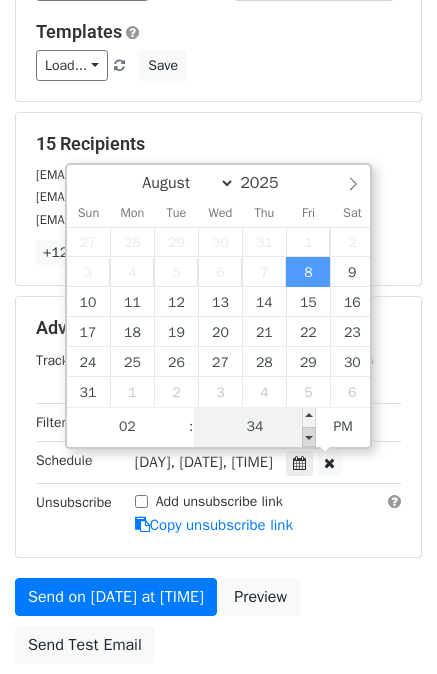 click at bounding box center (309, 437) 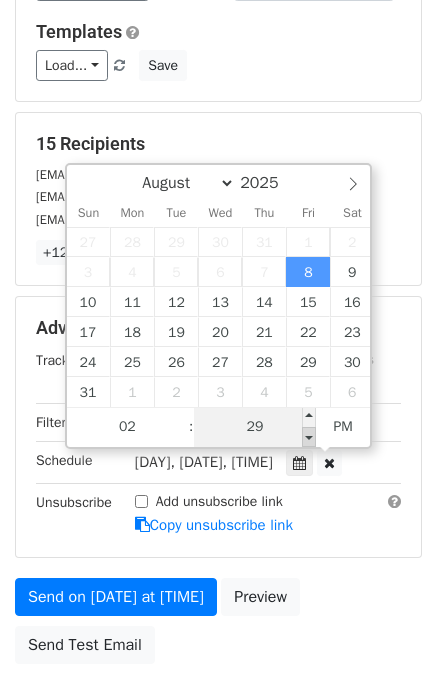 click at bounding box center [309, 437] 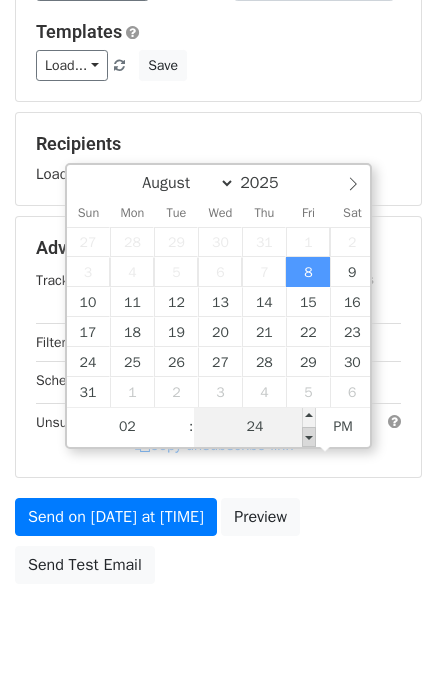 click at bounding box center (309, 437) 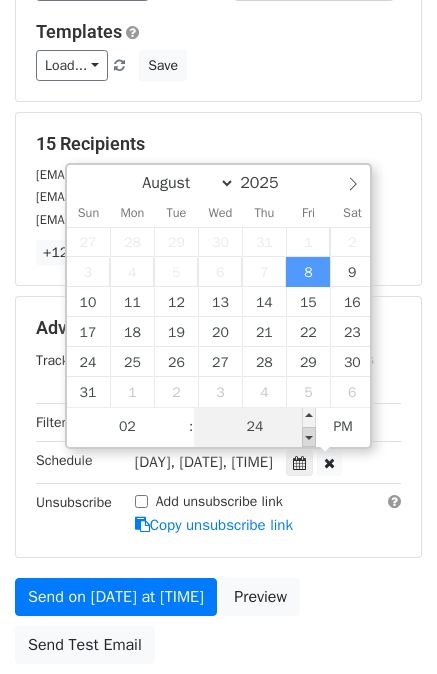 type on "2025-08-08 14:19" 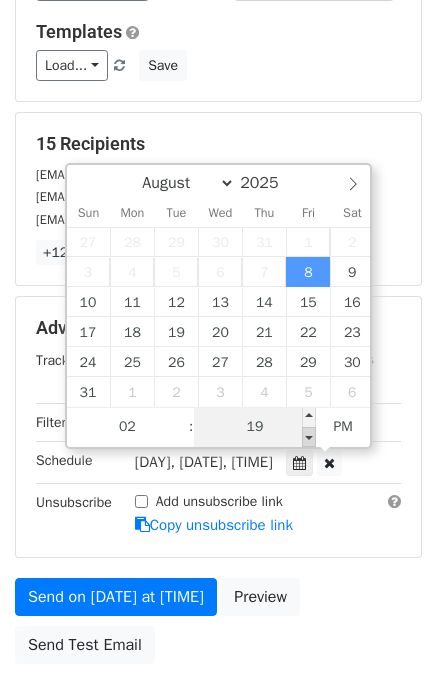 click at bounding box center (309, 437) 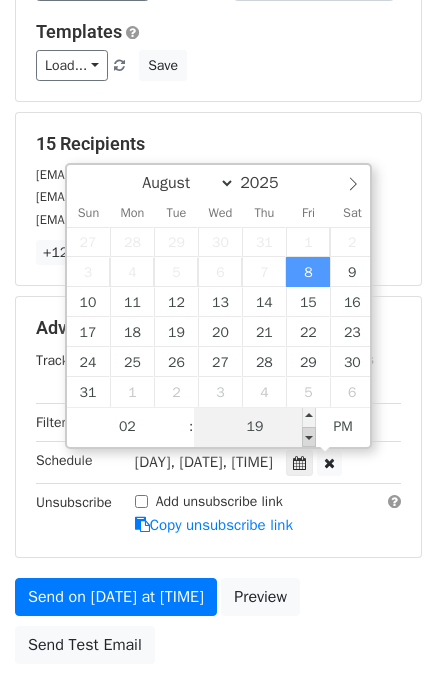type on "2025-08-08 14:14" 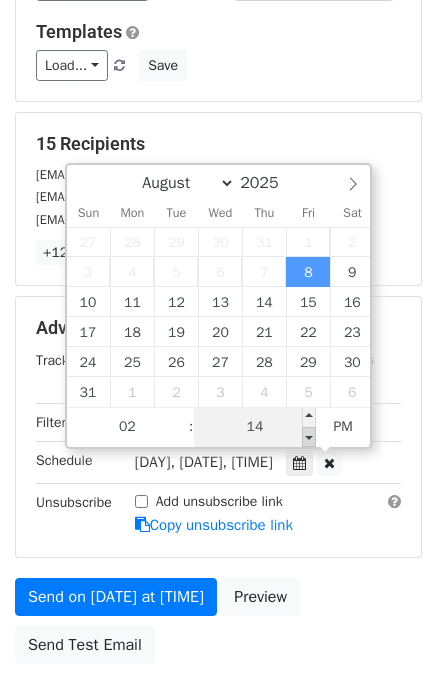click at bounding box center [309, 437] 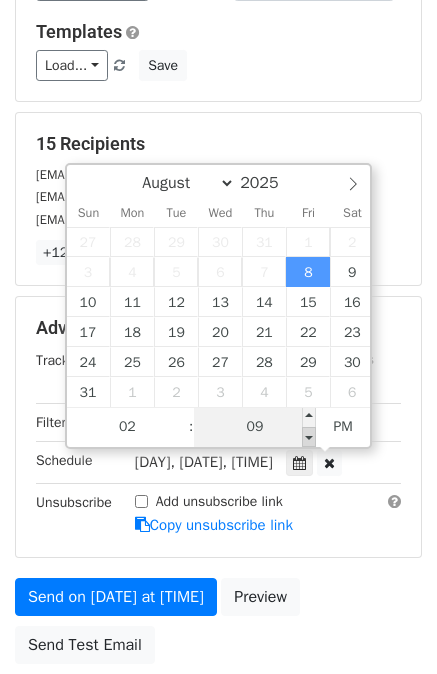 click at bounding box center [309, 437] 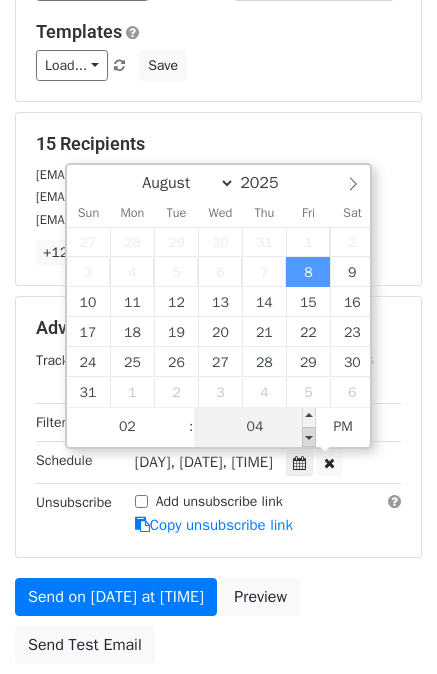 click at bounding box center [309, 437] 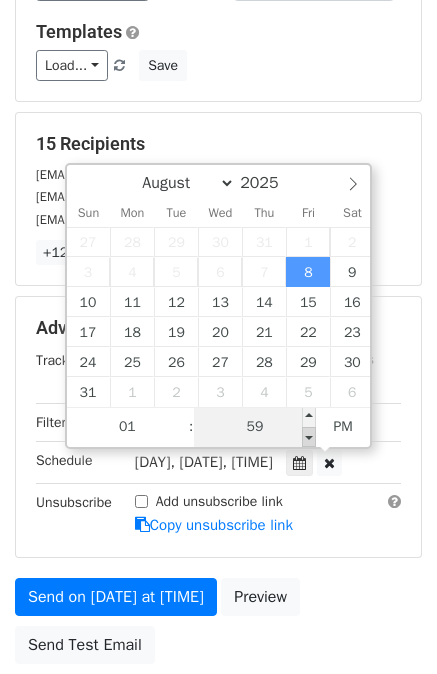 click at bounding box center [309, 437] 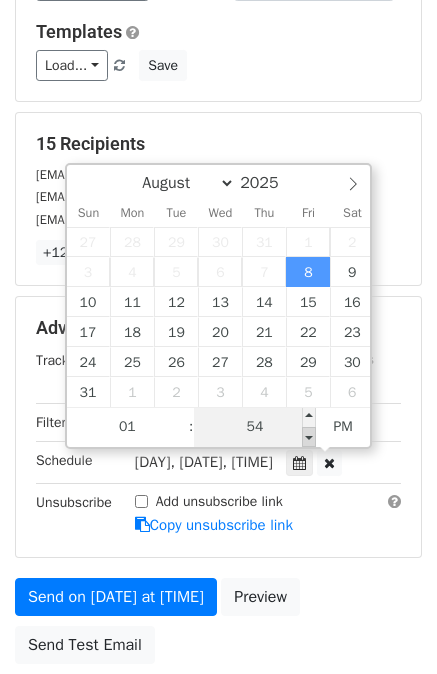 click at bounding box center [309, 437] 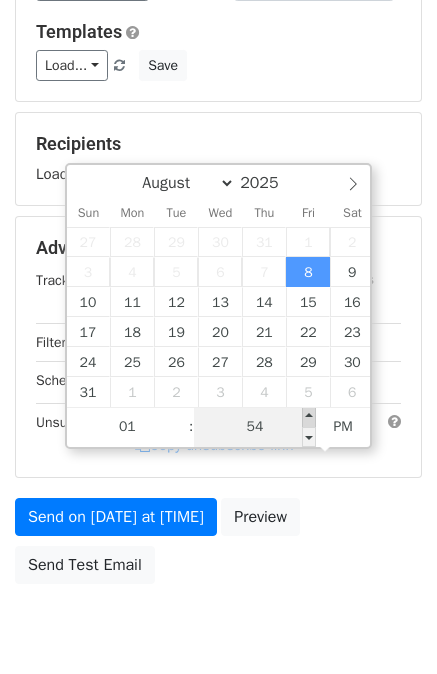 type on "2025-08-08 13:59" 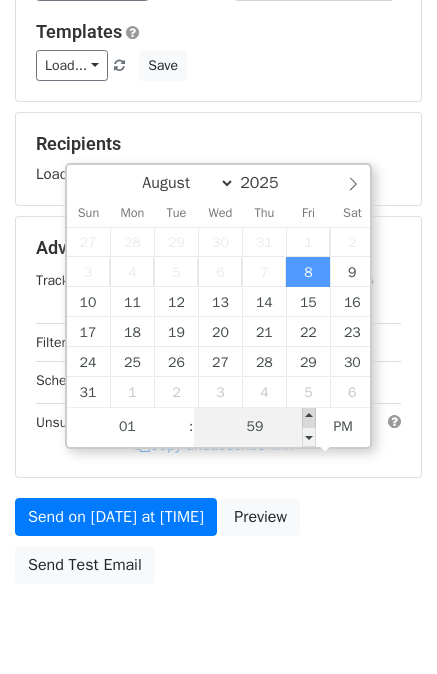 click at bounding box center (309, 417) 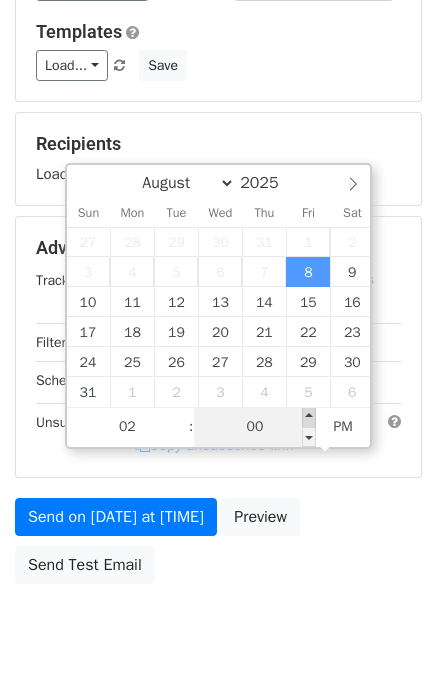 click at bounding box center [309, 417] 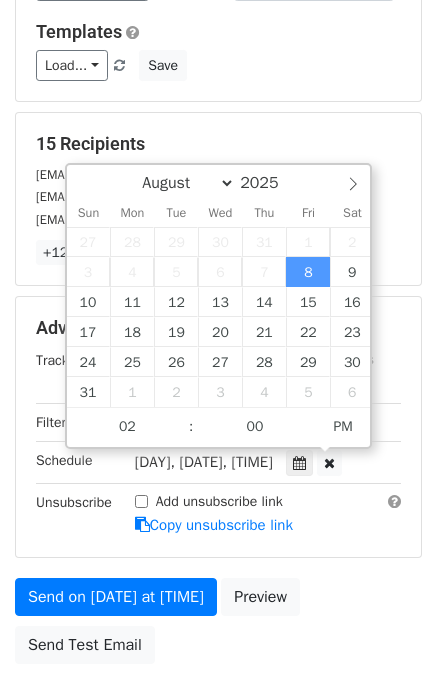 click on "Unsubscribe" at bounding box center [70, 514] 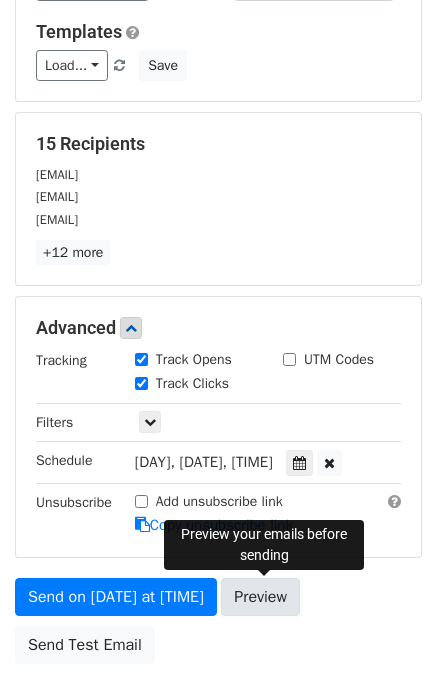 click on "Preview" at bounding box center (260, 597) 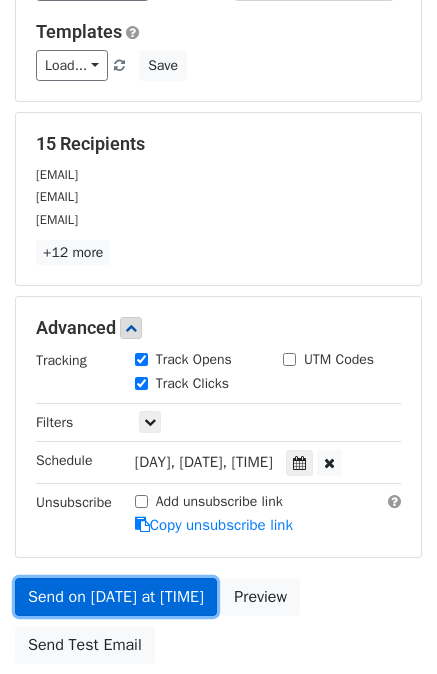 click on "Send on Aug 8 at 2:00pm" at bounding box center (116, 597) 